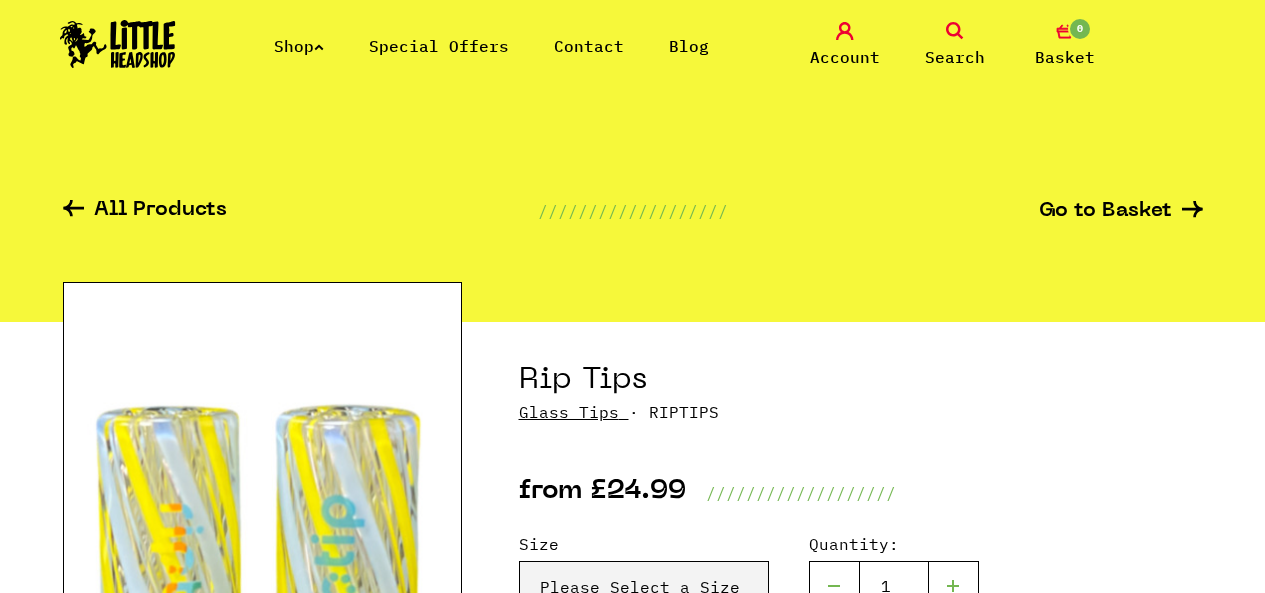 scroll, scrollTop: 252, scrollLeft: 0, axis: vertical 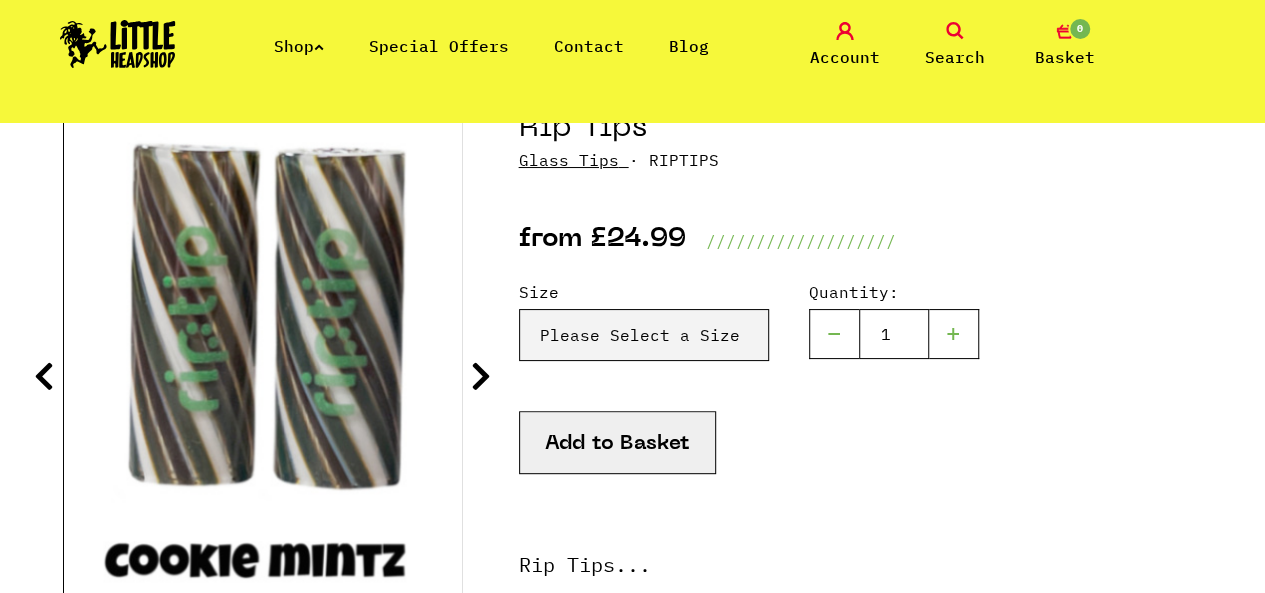 select on "1914" 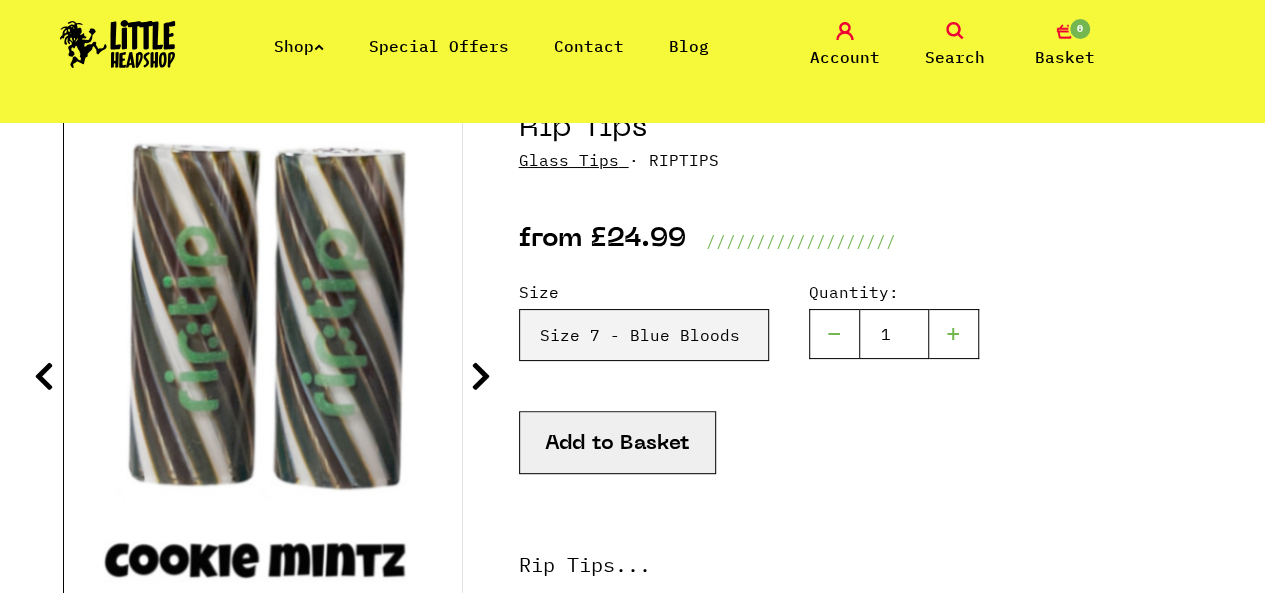 click on "Please Select a Size
Rip Tips -         Size 7 - Clear - £24.99 (Out of Stock)
Rip Tips -     Size 8 - Clear - £24.99 (Out of Stock)
Size 8 - Gingerbread (Dichro) - £49.99
Rip Tips -   Size 9 - Clear - £24.99 (Out of Stock)" at bounding box center [644, 335] 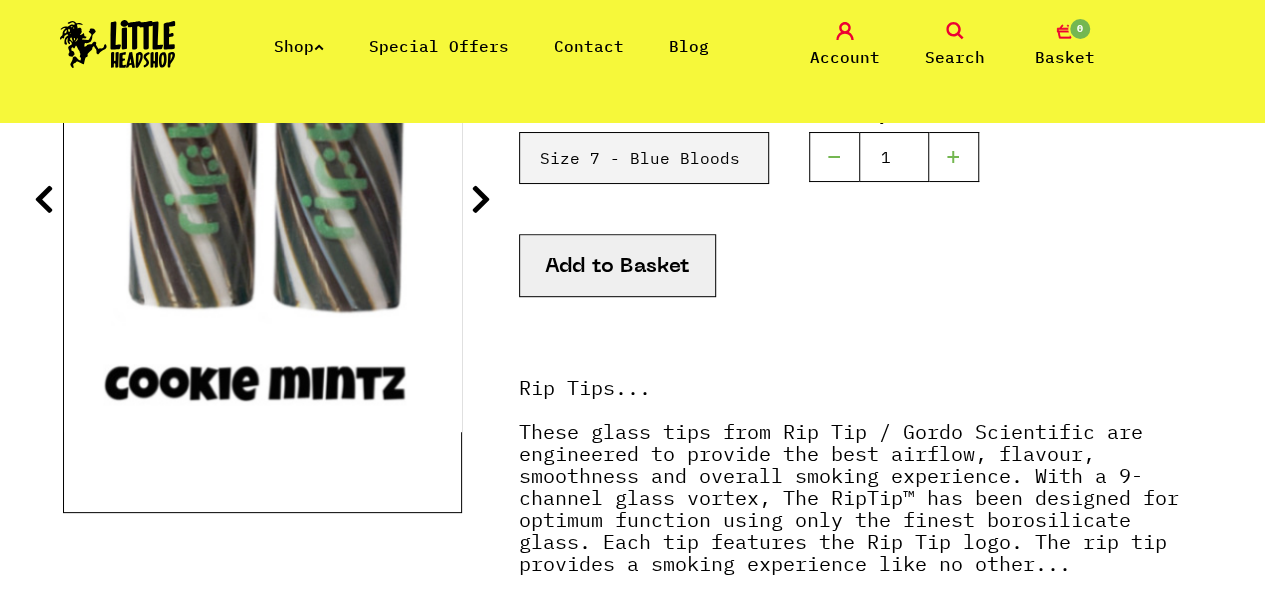 scroll, scrollTop: 433, scrollLeft: 0, axis: vertical 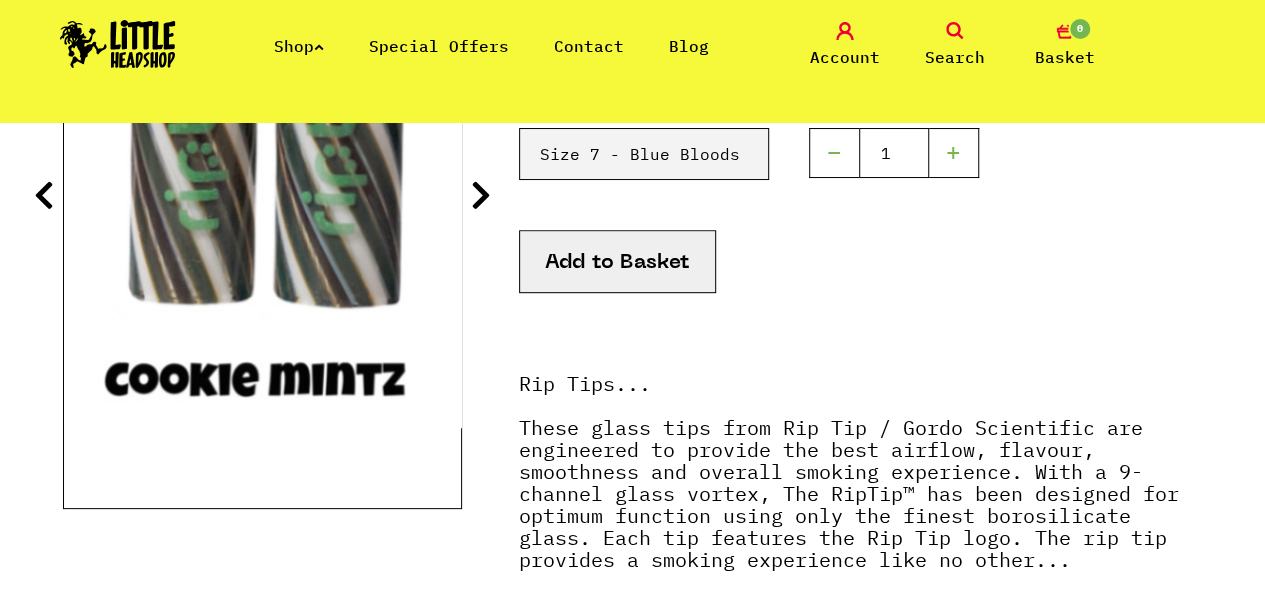 click at bounding box center [481, 195] 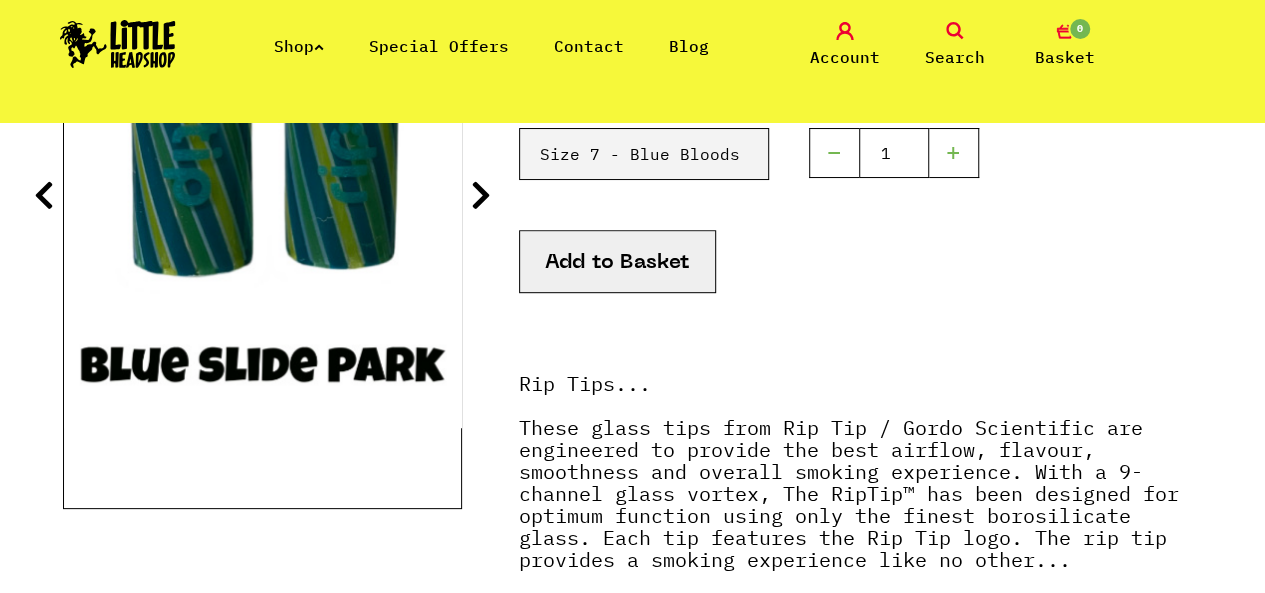 click at bounding box center [481, 195] 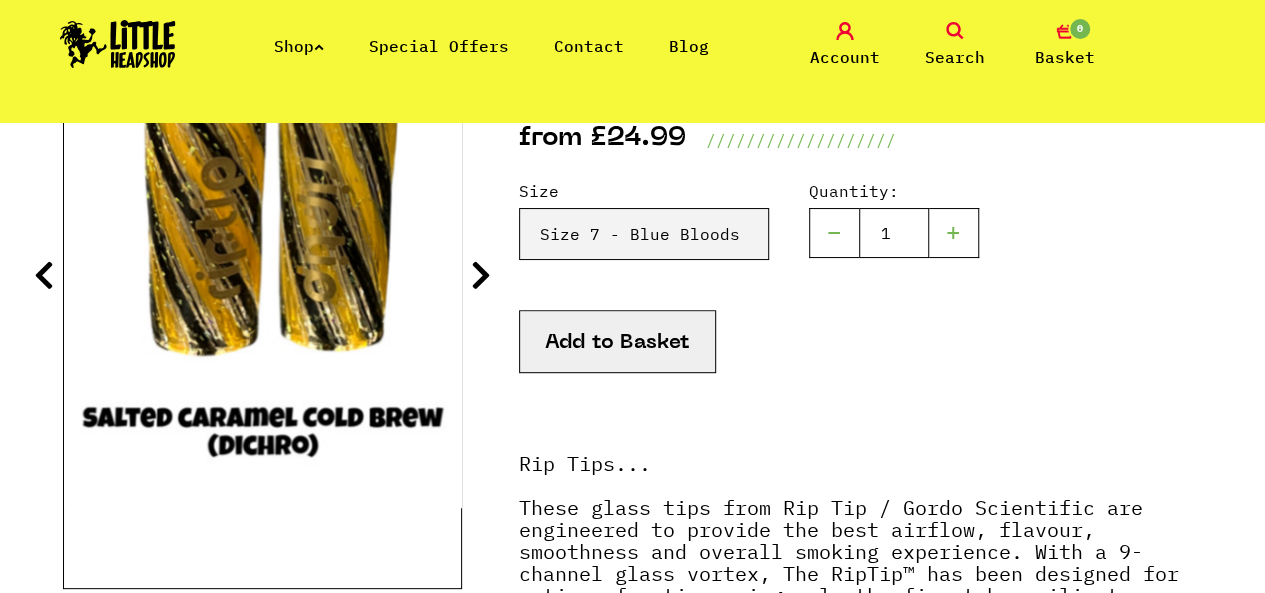 scroll, scrollTop: 351, scrollLeft: 0, axis: vertical 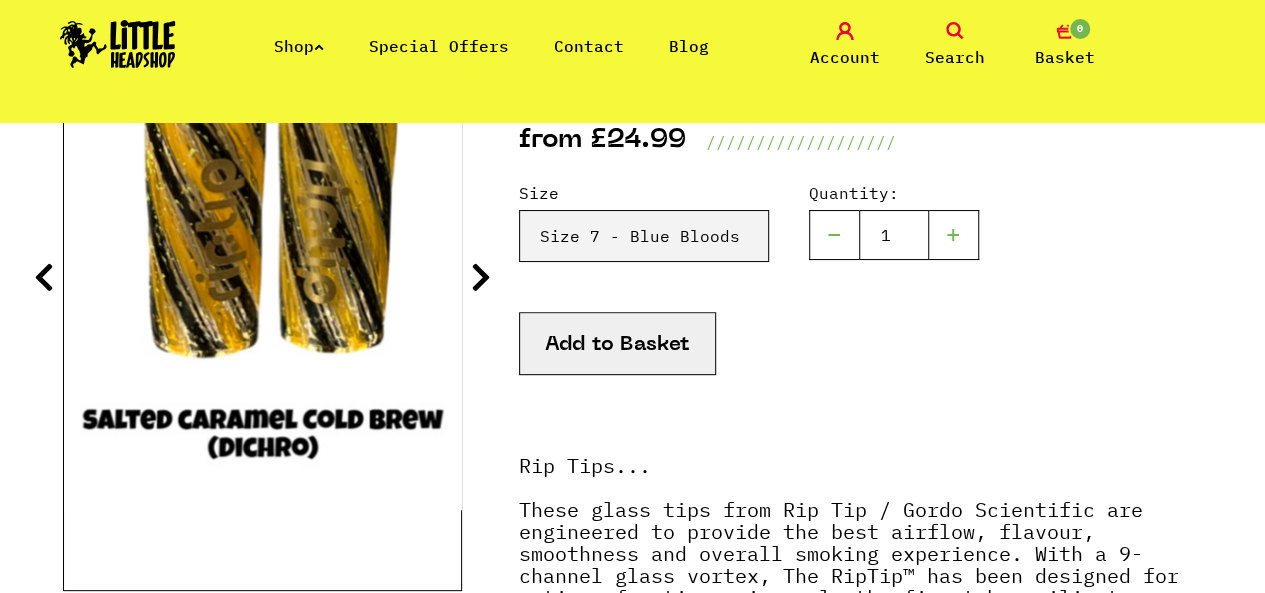 click at bounding box center [481, 277] 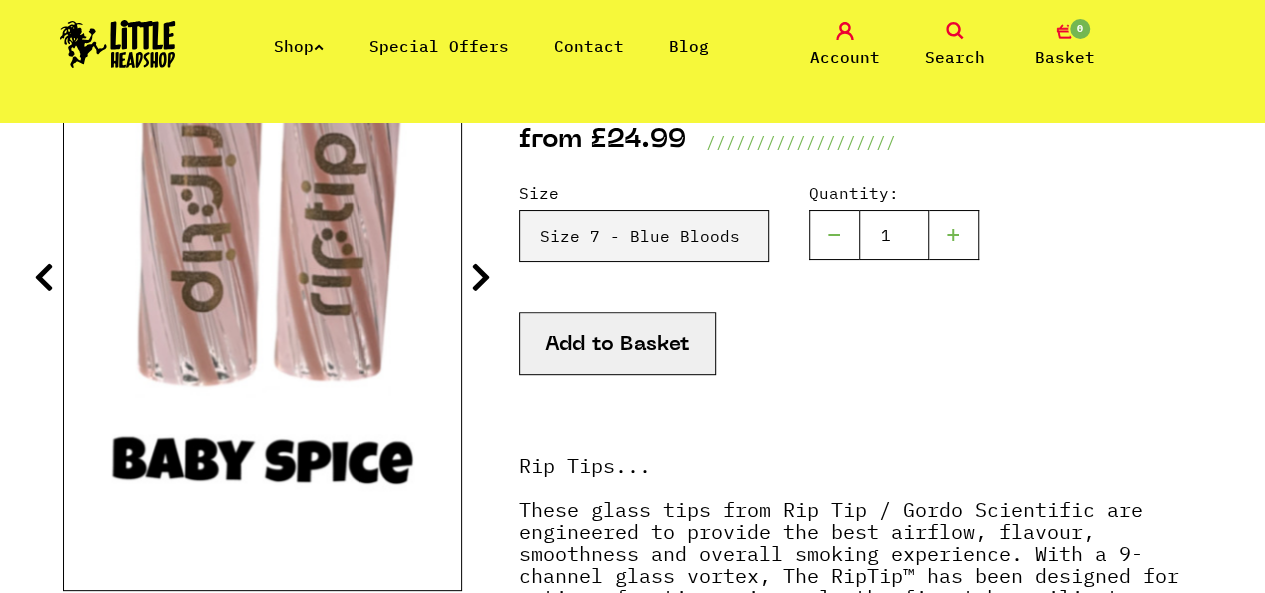 click at bounding box center [481, 277] 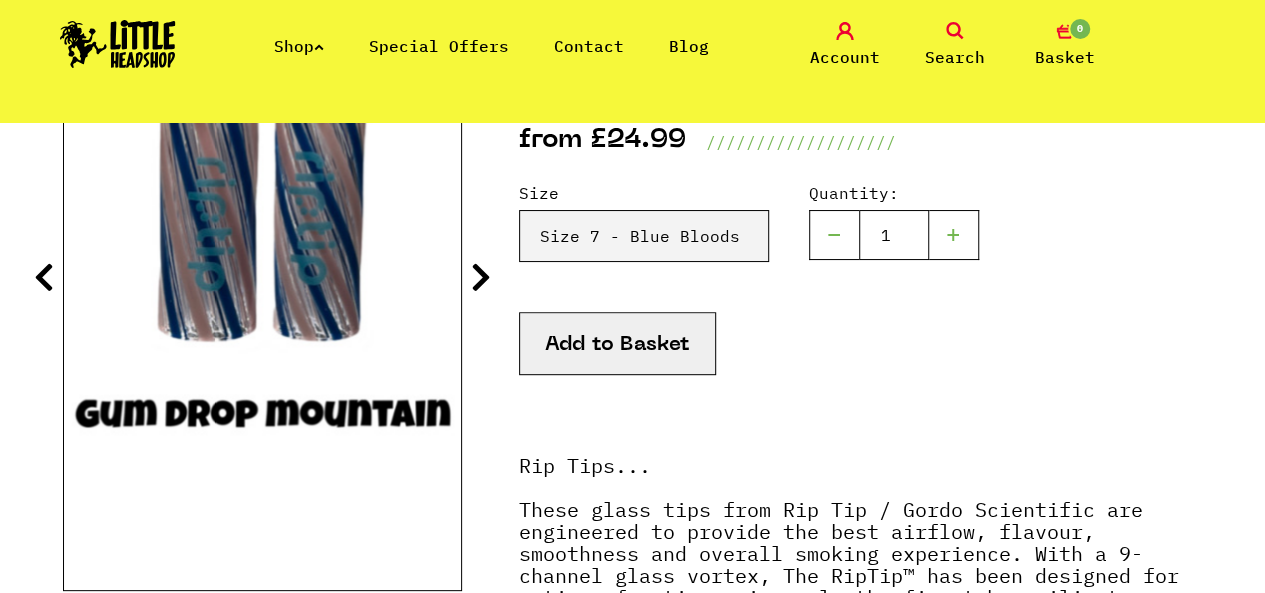 click at bounding box center [481, 277] 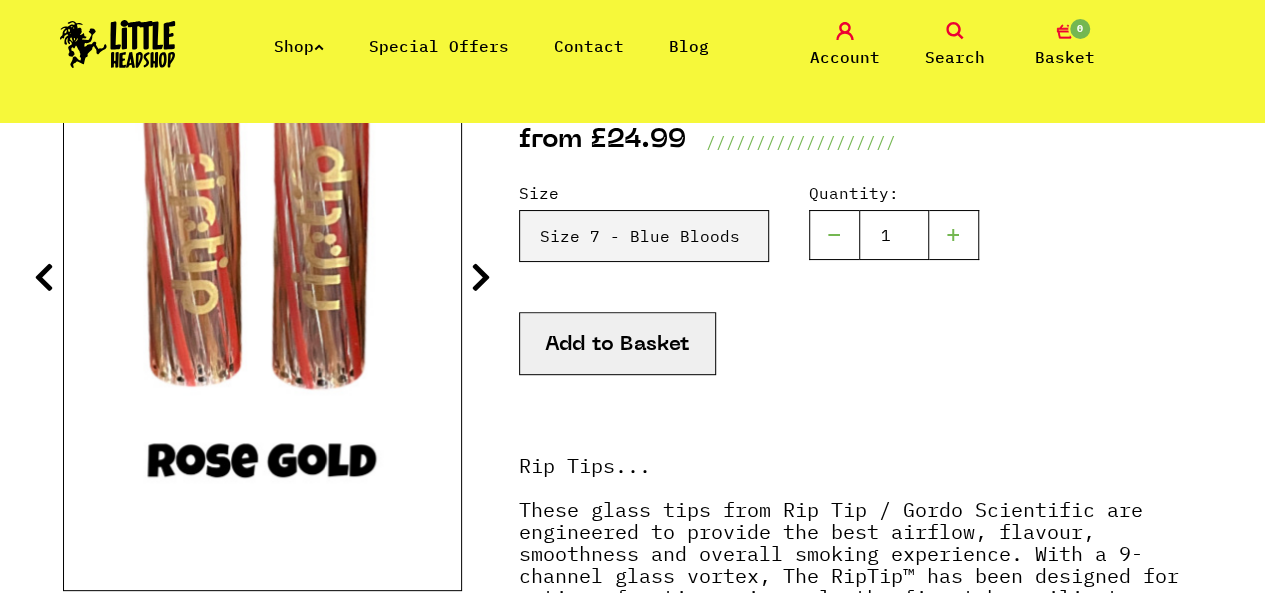 click at bounding box center (481, 277) 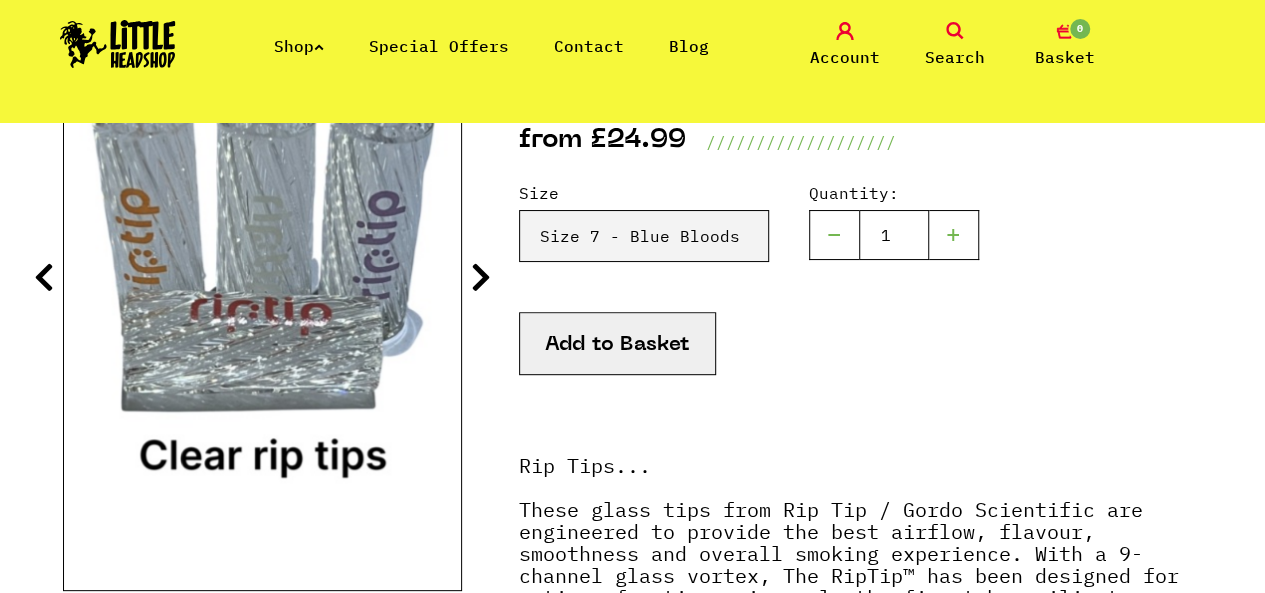 click at bounding box center (481, 277) 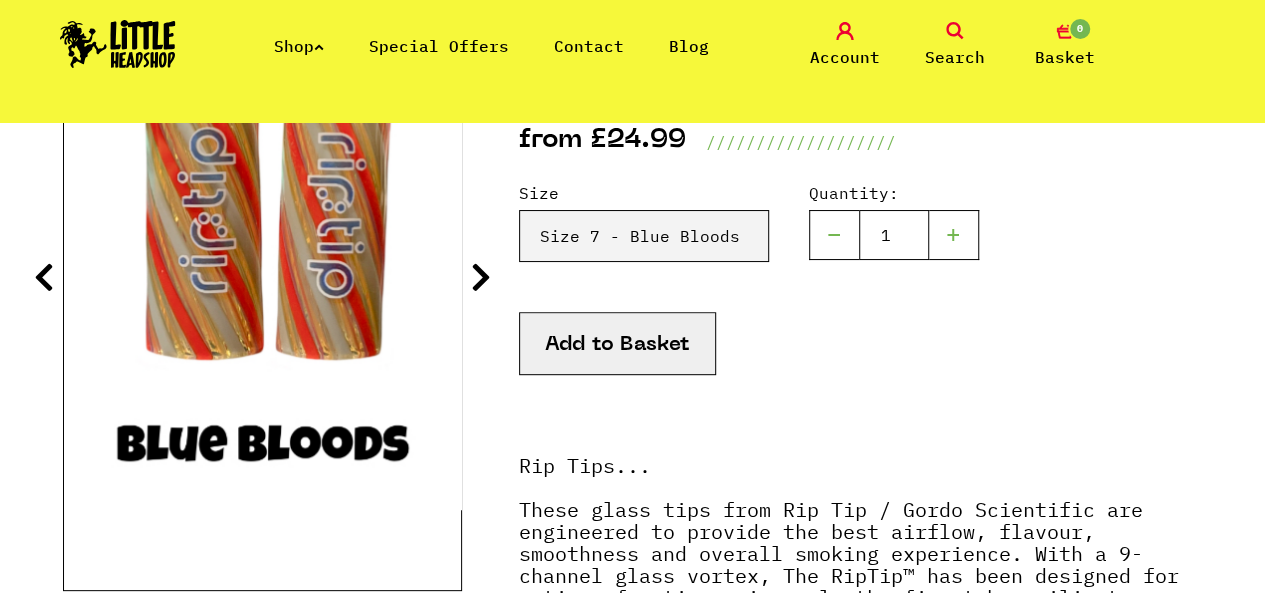 click at bounding box center (481, 277) 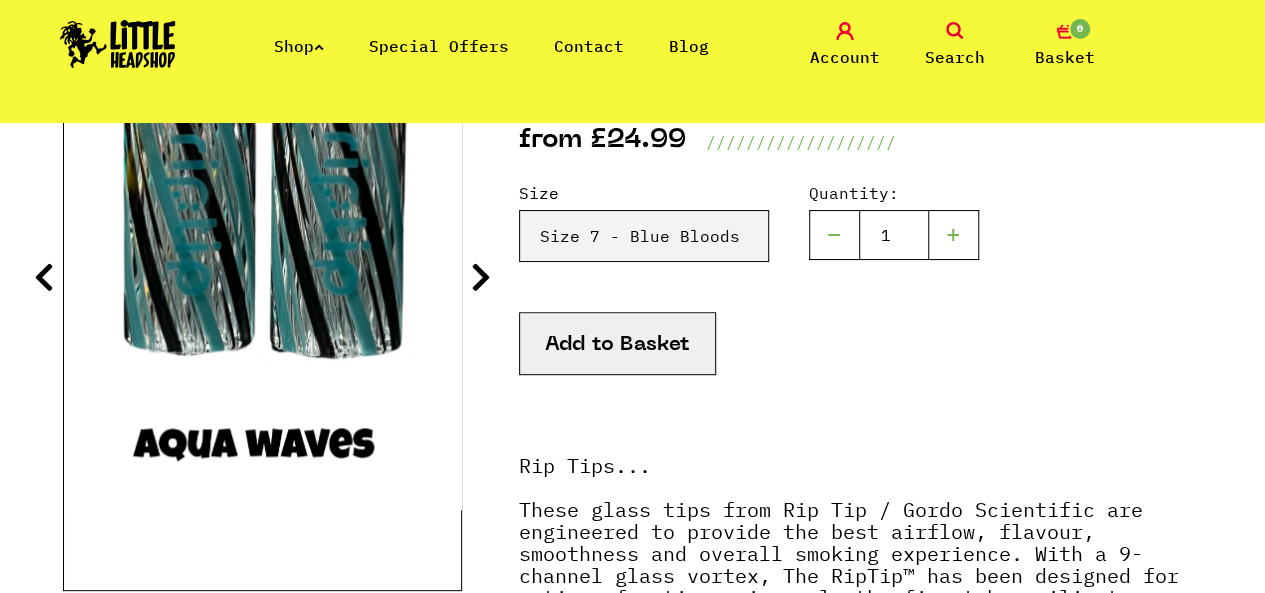 click on "All Products
///////////////////
Go to Basket" at bounding box center [632, 1589] 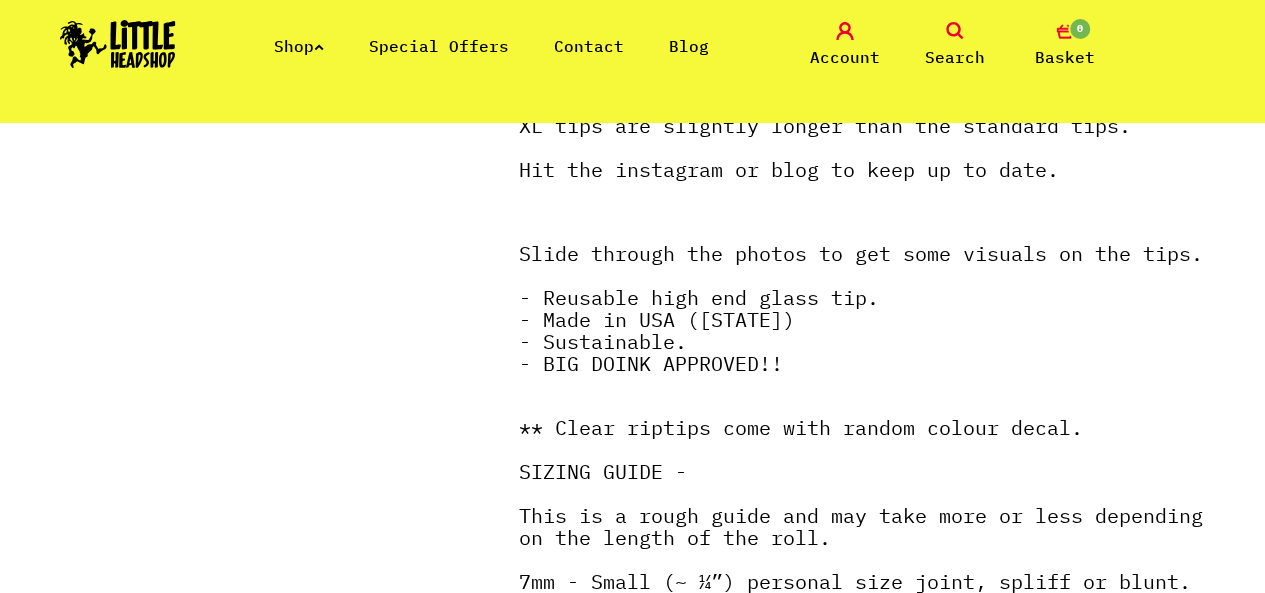 scroll, scrollTop: 976, scrollLeft: 0, axis: vertical 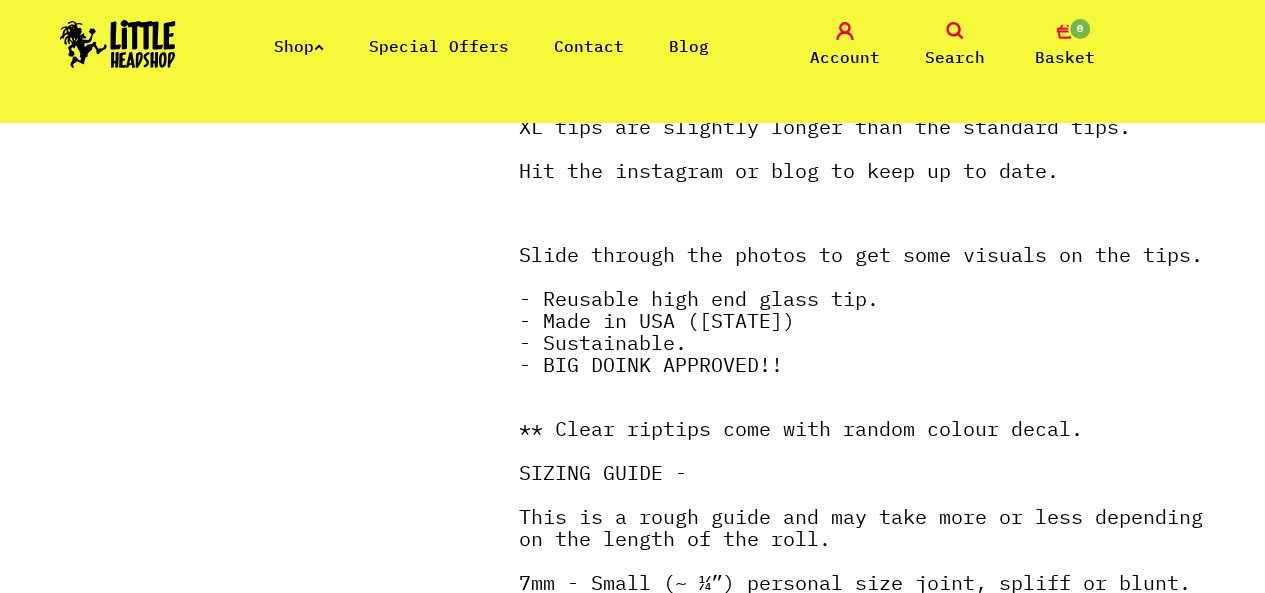 drag, startPoint x: 749, startPoint y: 361, endPoint x: 768, endPoint y: 348, distance: 23.021729 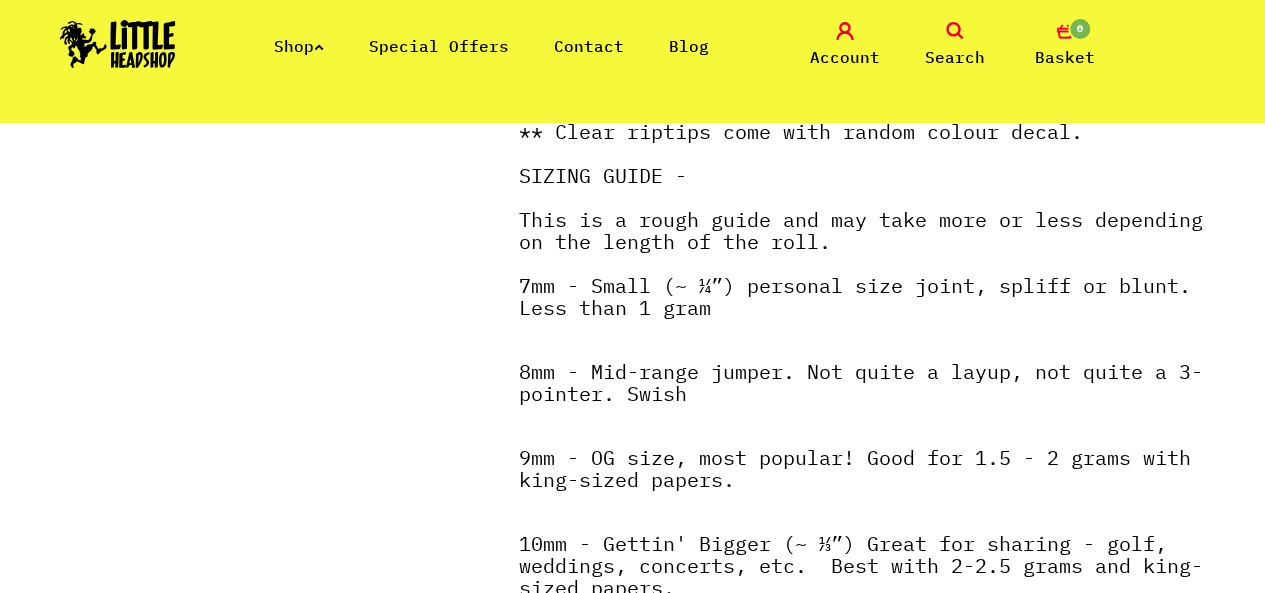 scroll, scrollTop: 1274, scrollLeft: 0, axis: vertical 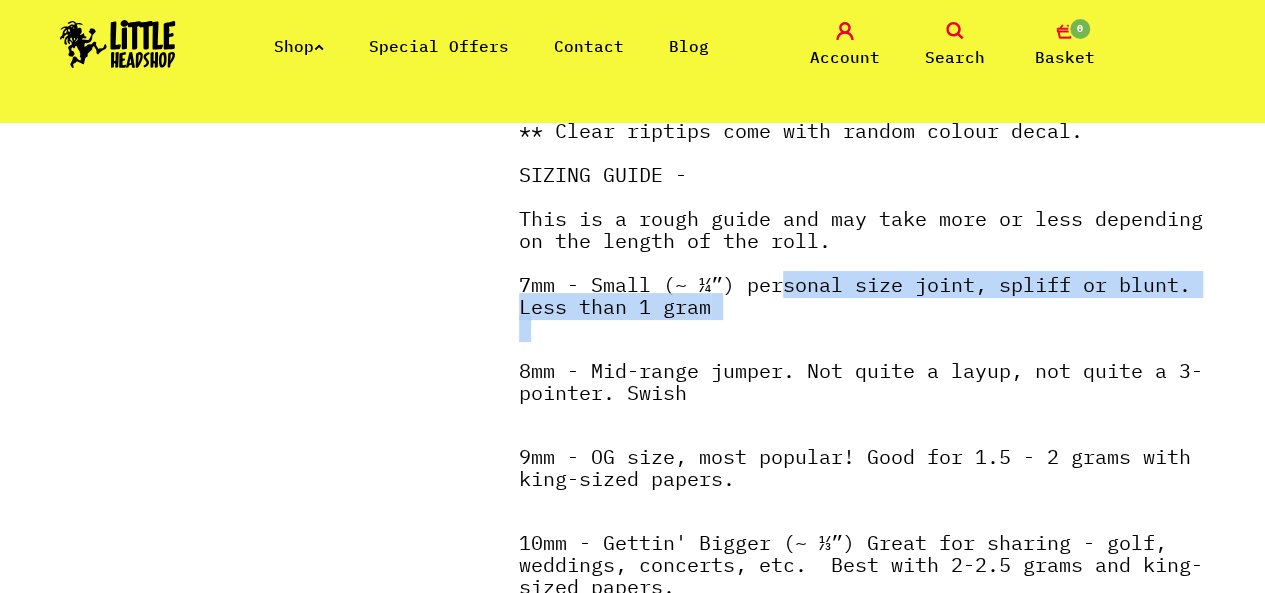 drag, startPoint x: 768, startPoint y: 348, endPoint x: 773, endPoint y: 305, distance: 43.289722 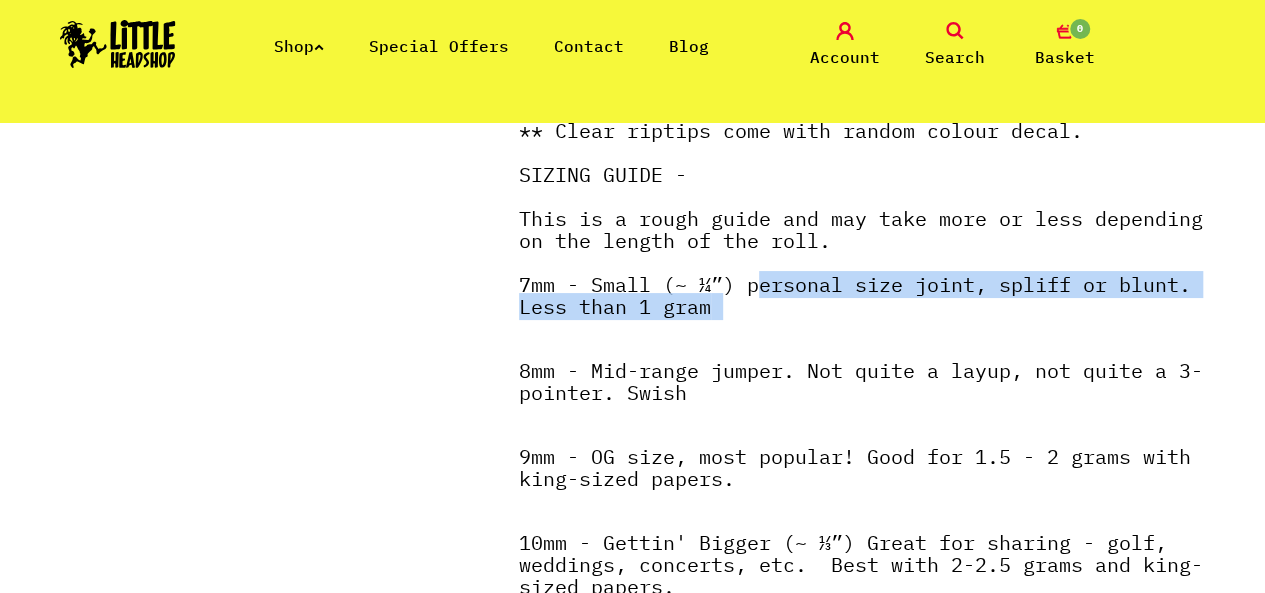 drag, startPoint x: 773, startPoint y: 305, endPoint x: 778, endPoint y: 323, distance: 18.681541 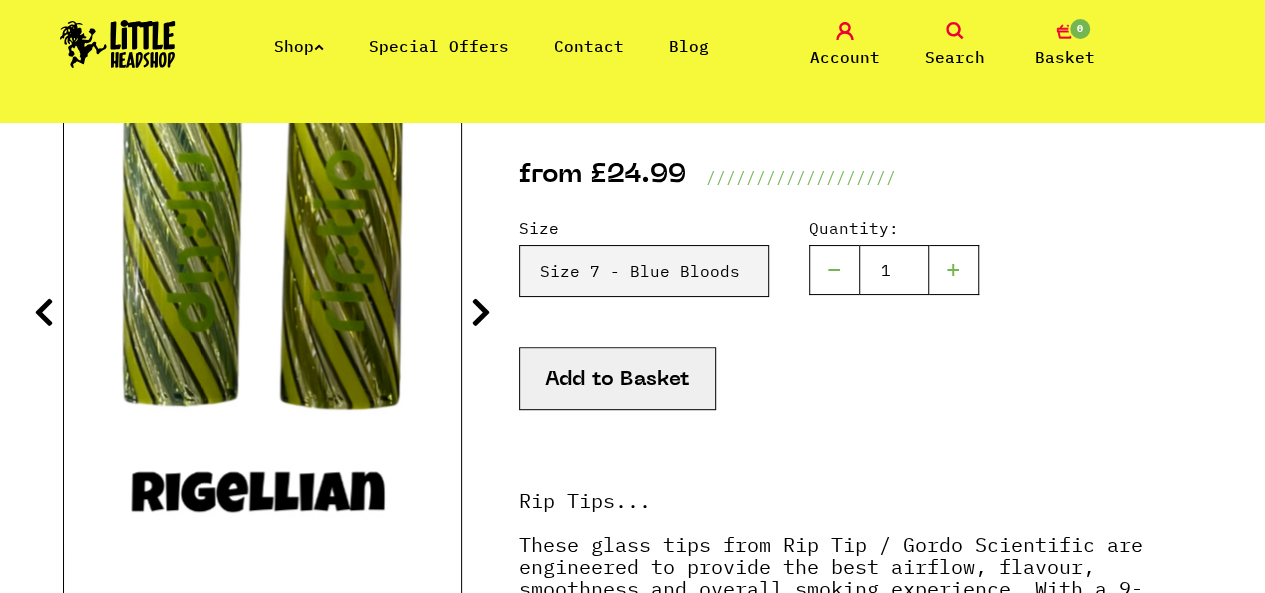 scroll, scrollTop: 315, scrollLeft: 0, axis: vertical 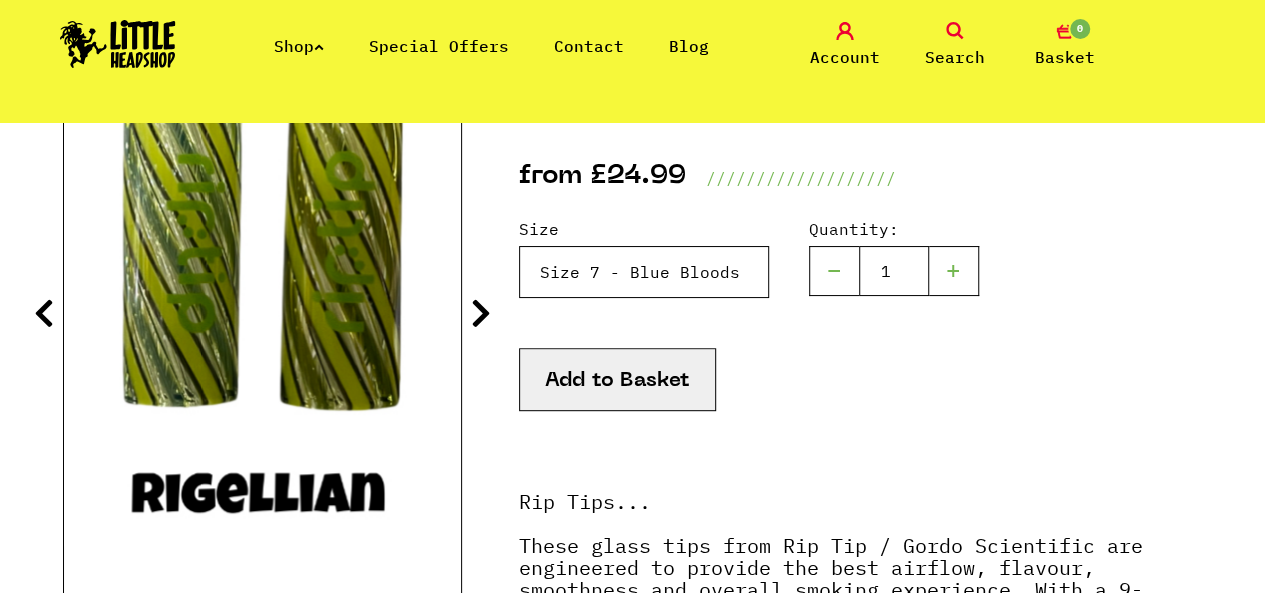 click on "Please Select a Size
Rip Tips -         Size 7 - Clear - £24.99 (Out of Stock)
Rip Tips -     Size 8 - Clear - £24.99 (Out of Stock)
Size 8 - Gingerbread (Dichro) - £49.99
Rip Tips -   Size 9 - Clear - £24.99 (Out of Stock)" at bounding box center [644, 272] 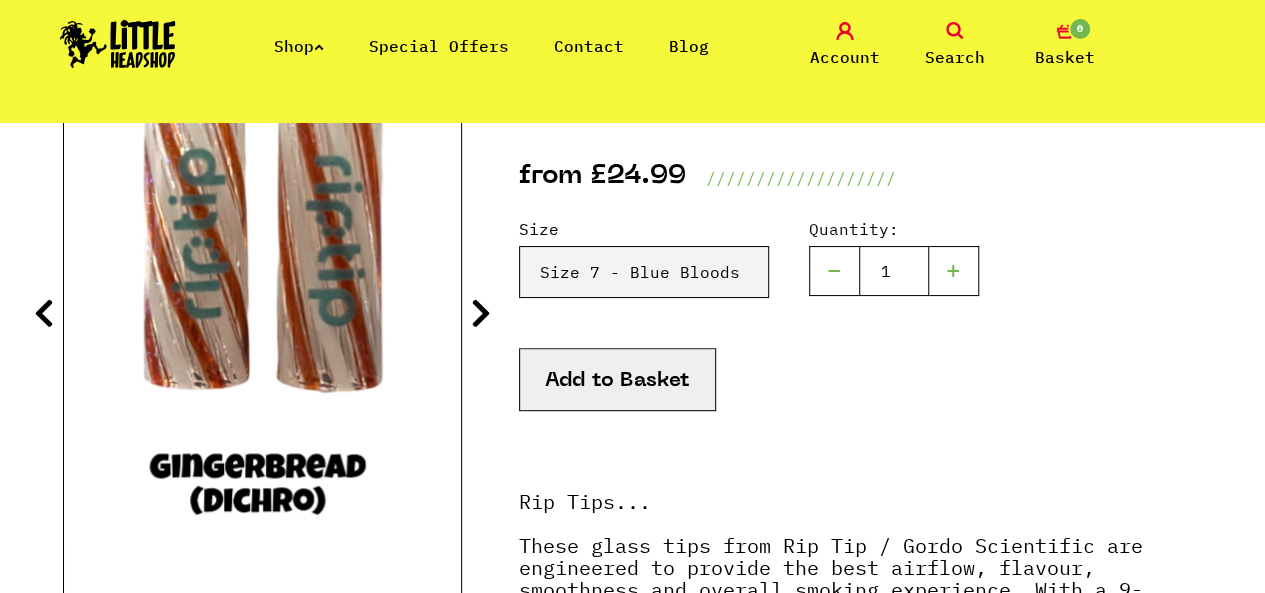 click on "Add to Basket" at bounding box center (861, 404) 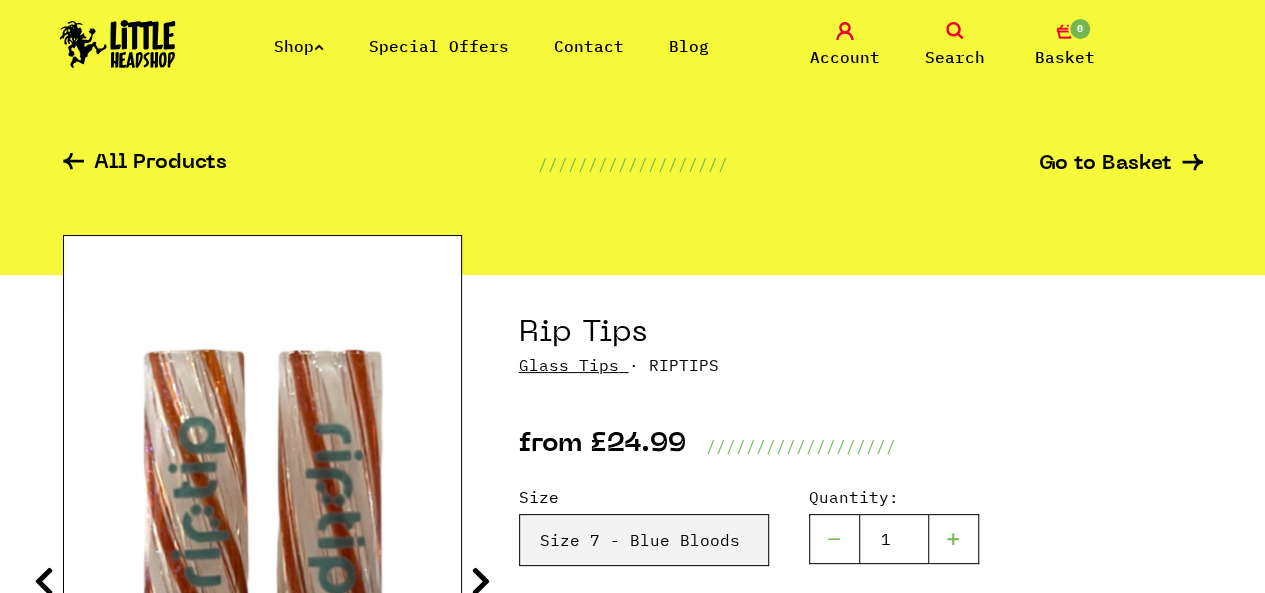 scroll, scrollTop: 0, scrollLeft: 0, axis: both 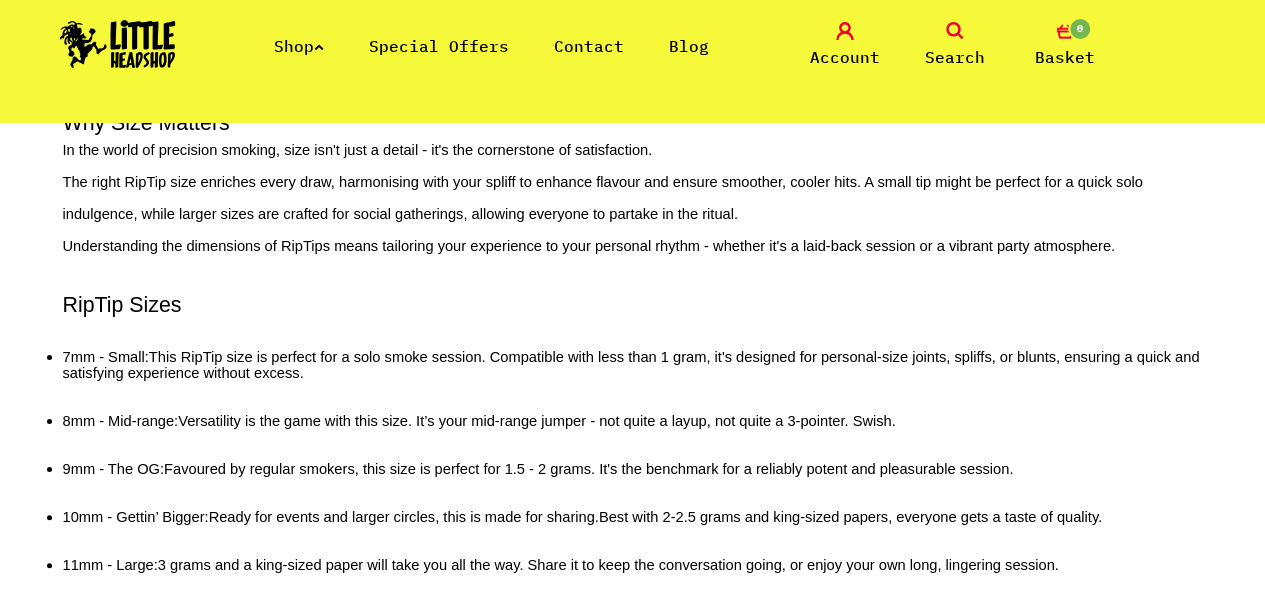 drag, startPoint x: 0, startPoint y: 0, endPoint x: 336, endPoint y: 389, distance: 514.02045 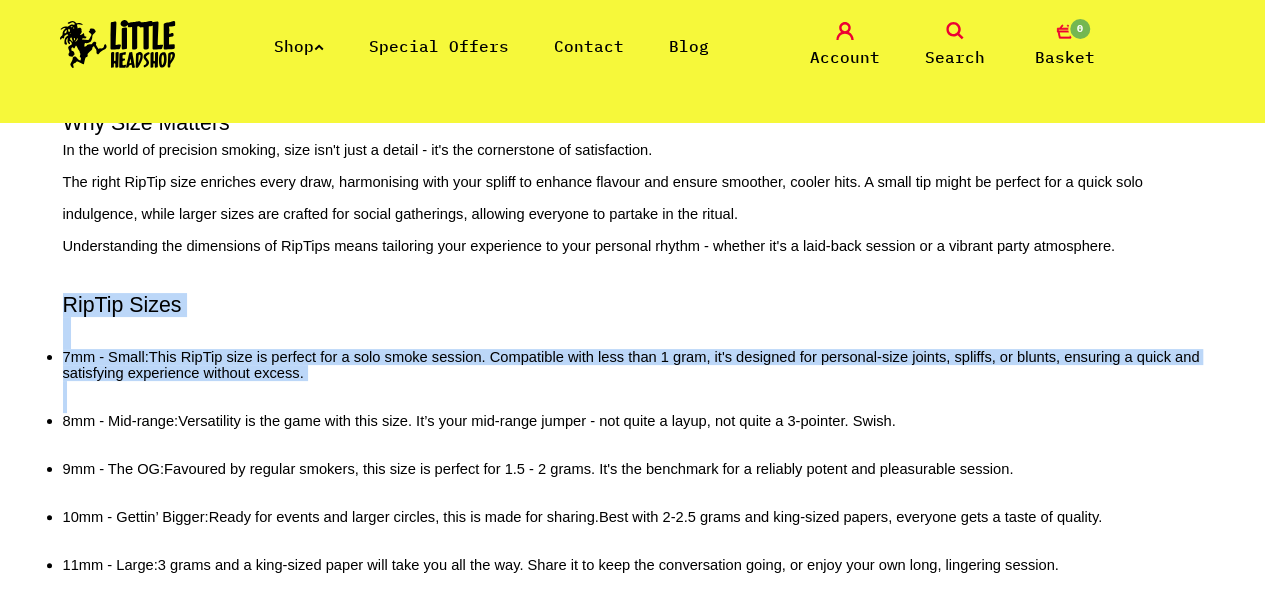 click at bounding box center (633, 397) 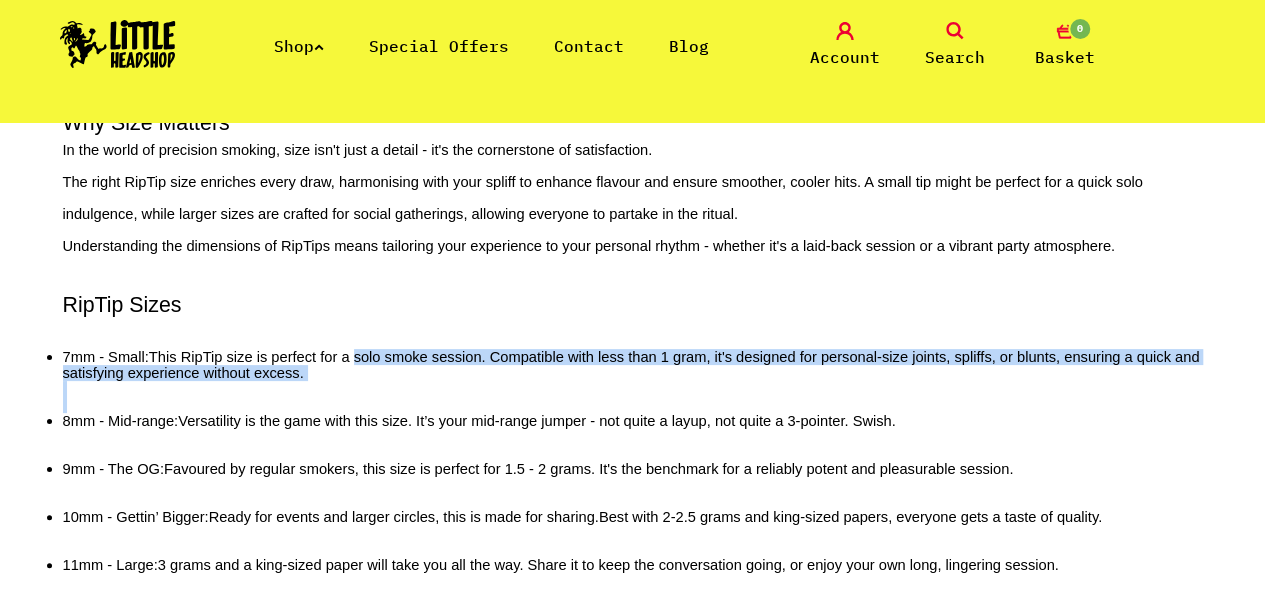 drag, startPoint x: 336, startPoint y: 389, endPoint x: 355, endPoint y: 355, distance: 38.948685 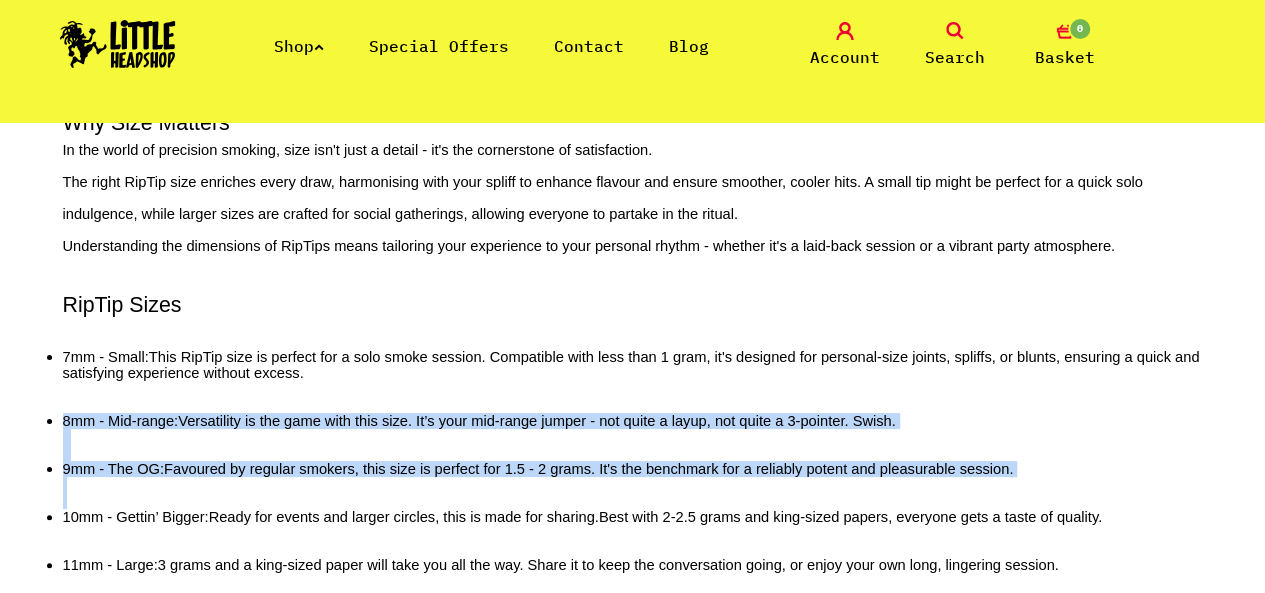 drag, startPoint x: 378, startPoint y: 393, endPoint x: 525, endPoint y: 485, distance: 173.41568 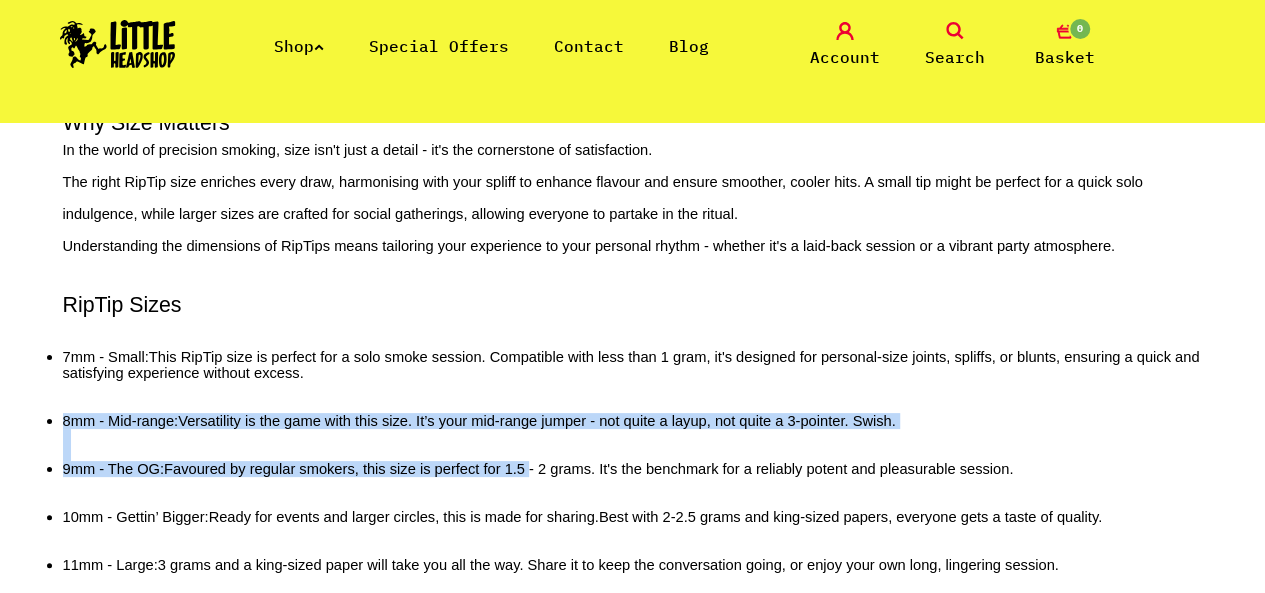 click at bounding box center (633, 493) 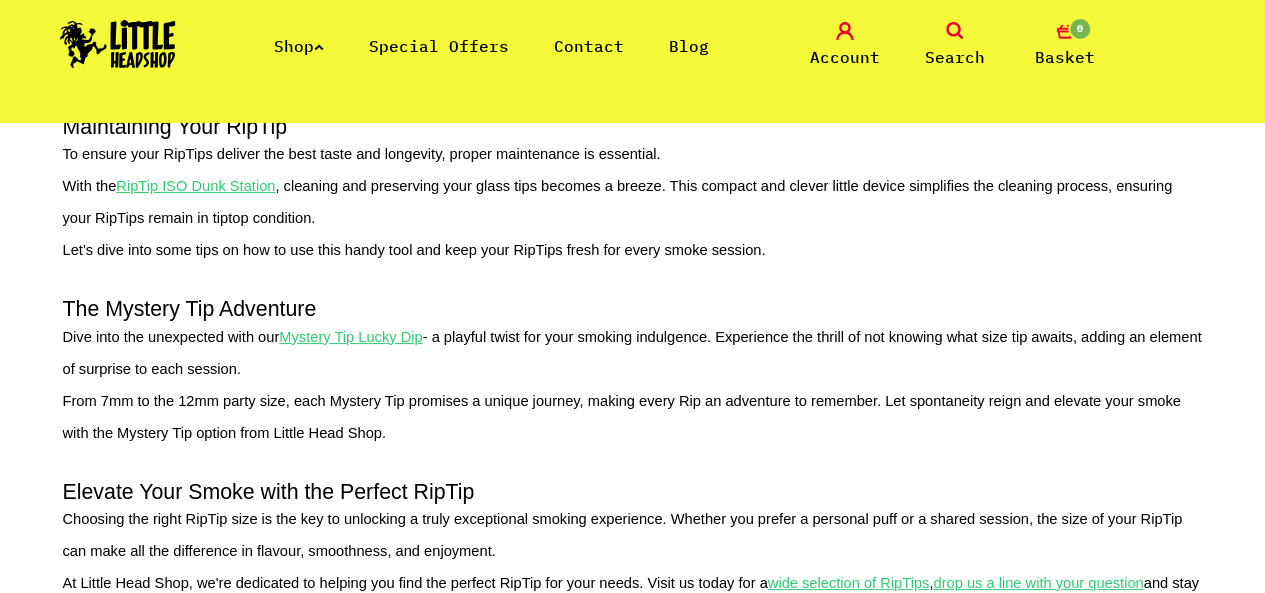 scroll, scrollTop: 1354, scrollLeft: 0, axis: vertical 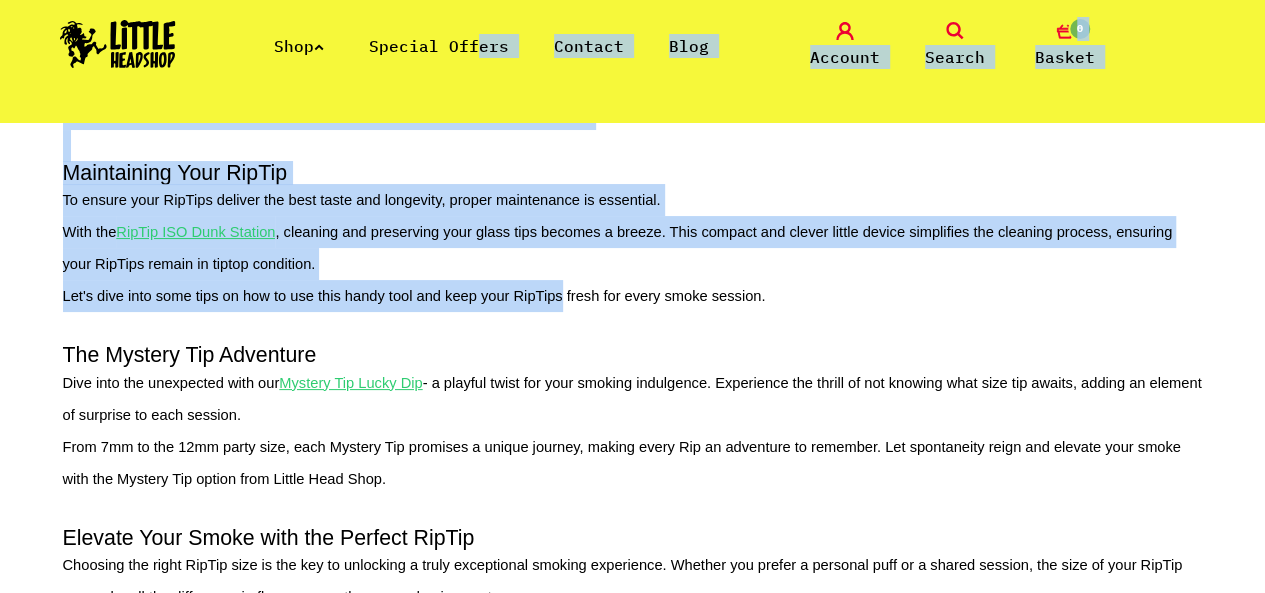 drag, startPoint x: 563, startPoint y: 305, endPoint x: 486, endPoint y: 103, distance: 216.17816 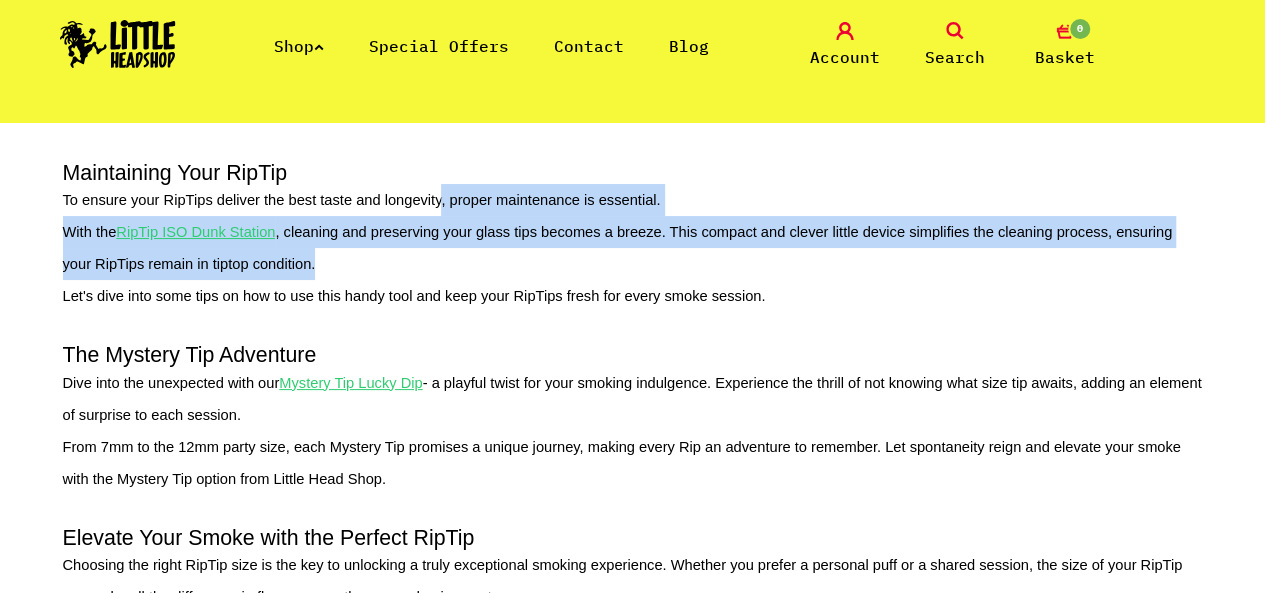 drag, startPoint x: 539, startPoint y: 292, endPoint x: 437, endPoint y: 201, distance: 136.69308 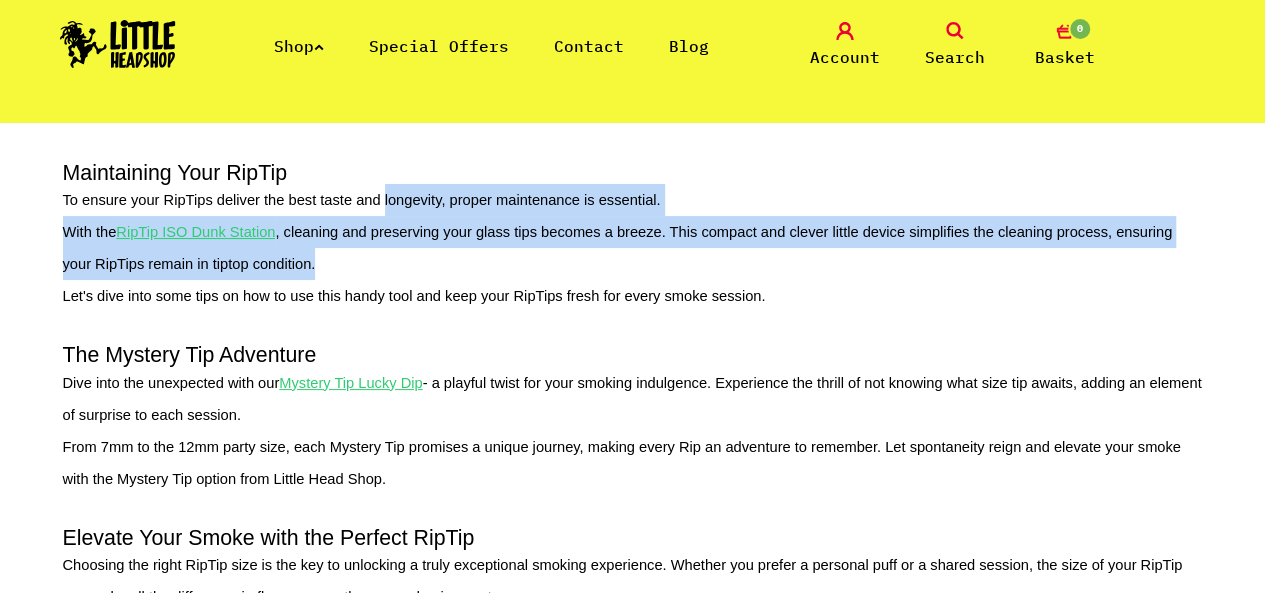 click on "To ensure your RipTips deliver the best taste and longevity, proper maintenance is essential." at bounding box center (633, 200) 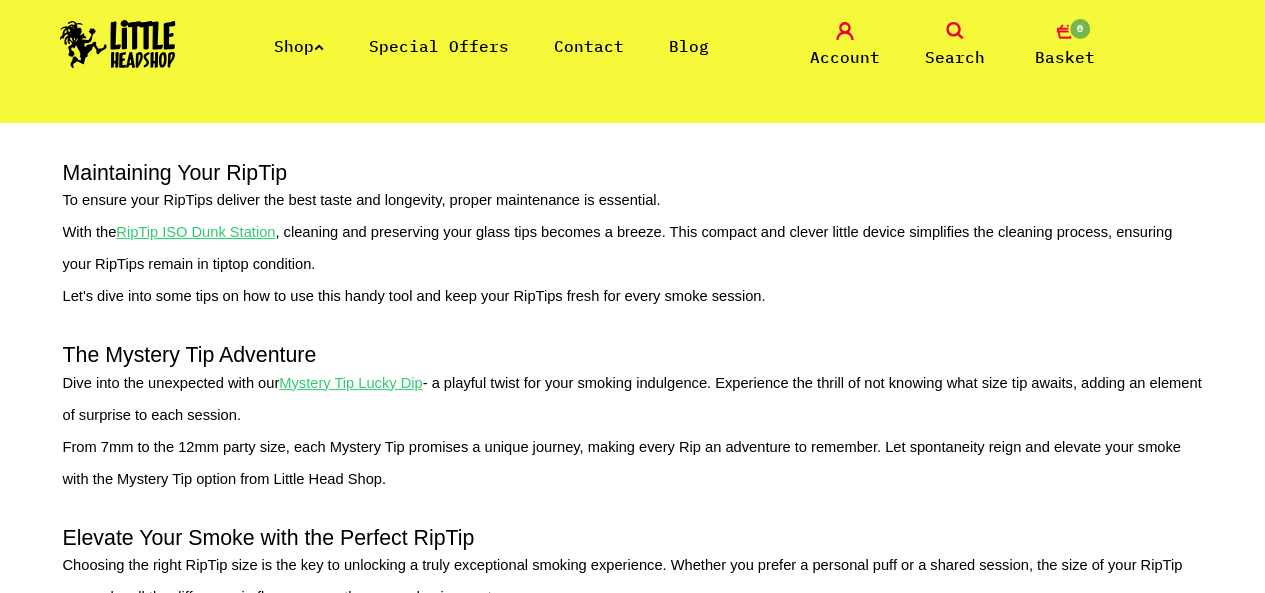scroll, scrollTop: 1596, scrollLeft: 0, axis: vertical 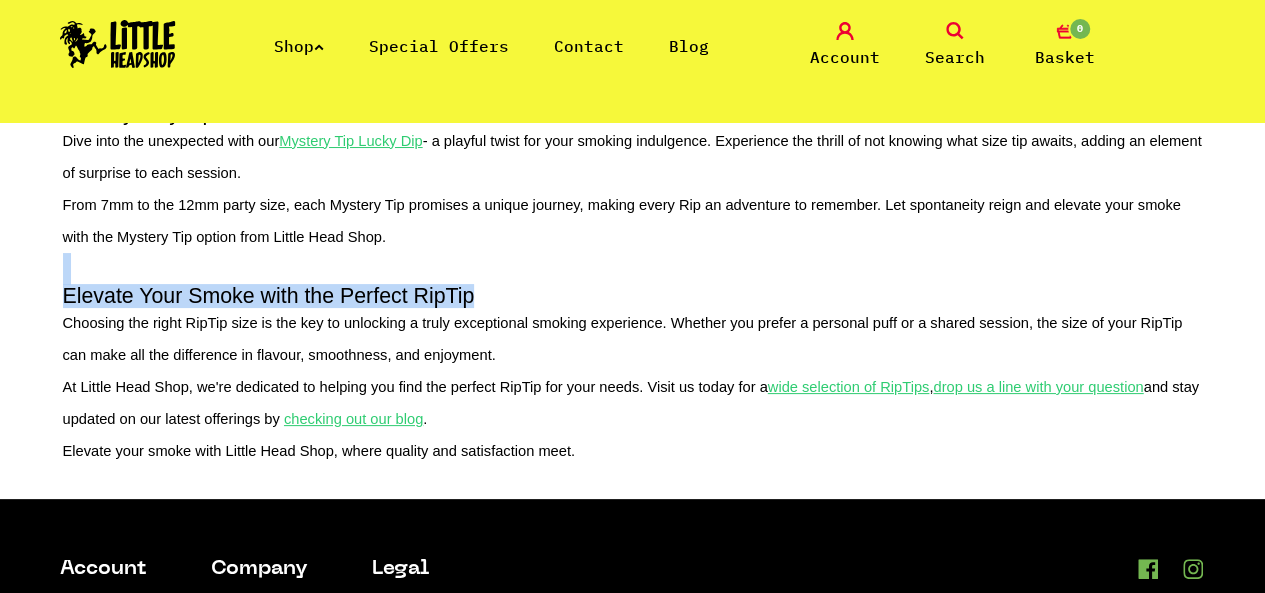 drag, startPoint x: 710, startPoint y: 248, endPoint x: 696, endPoint y: 311, distance: 64.53681 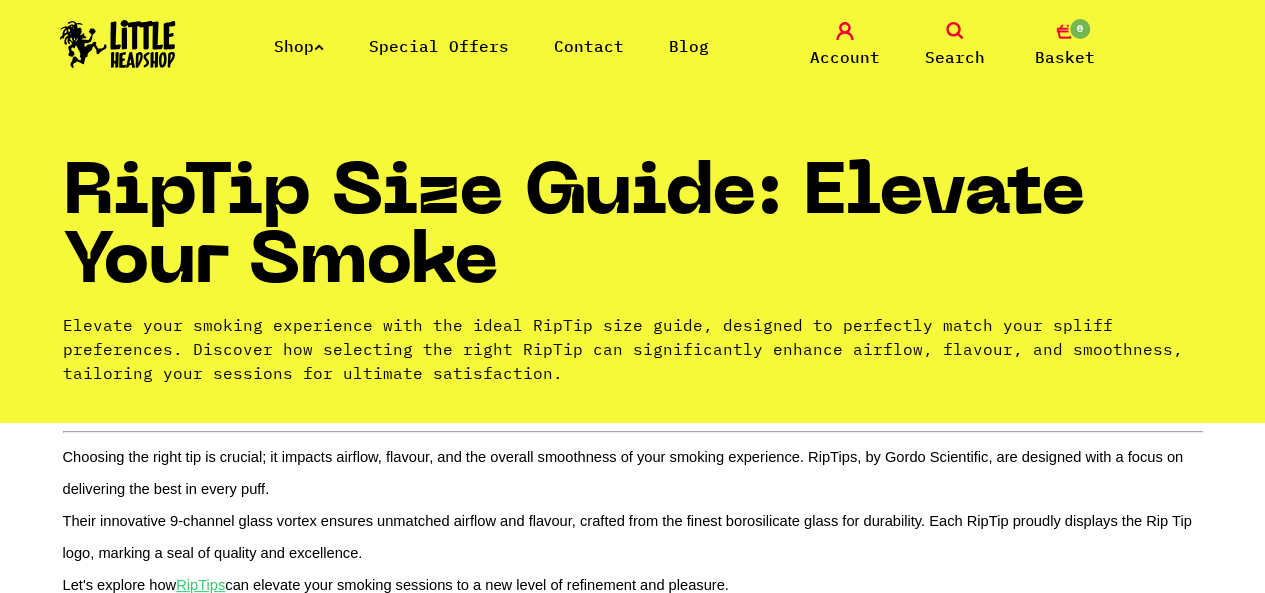 scroll, scrollTop: 0, scrollLeft: 0, axis: both 